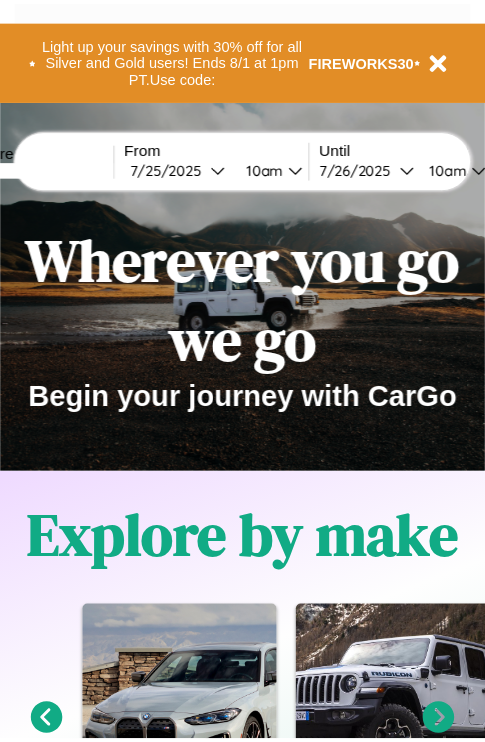 scroll, scrollTop: 0, scrollLeft: 0, axis: both 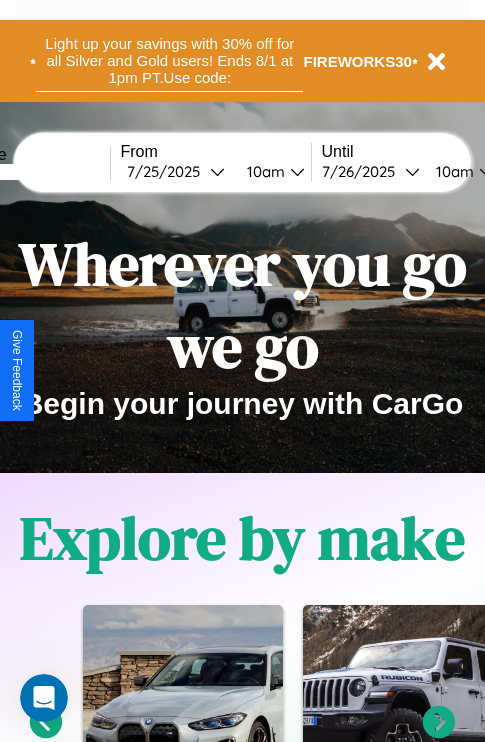 click on "Light up your savings with 30% off for all Silver and Gold users! Ends 8/1 at 1pm PT.  Use code:" at bounding box center (169, 61) 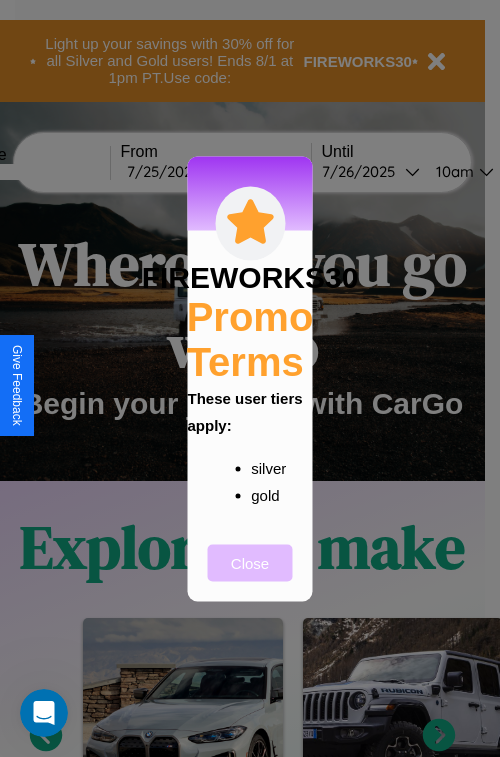 click on "Close" at bounding box center [250, 562] 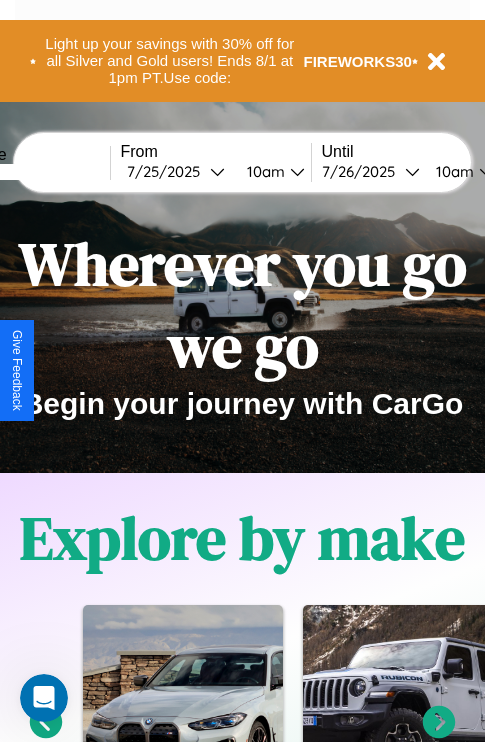 scroll, scrollTop: 308, scrollLeft: 0, axis: vertical 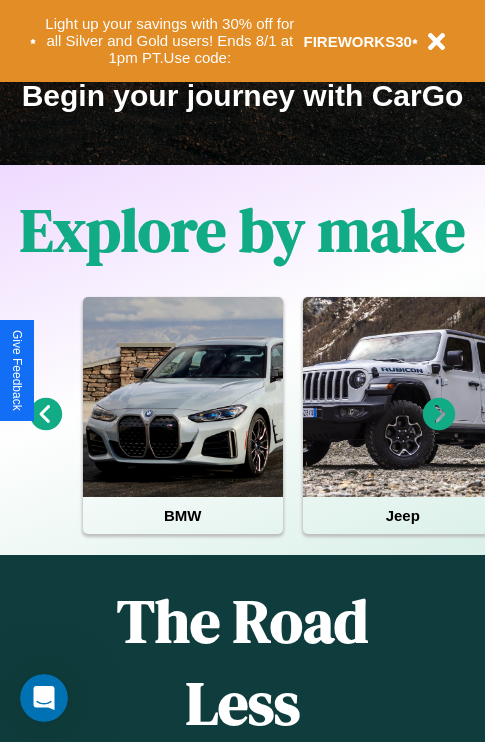 click 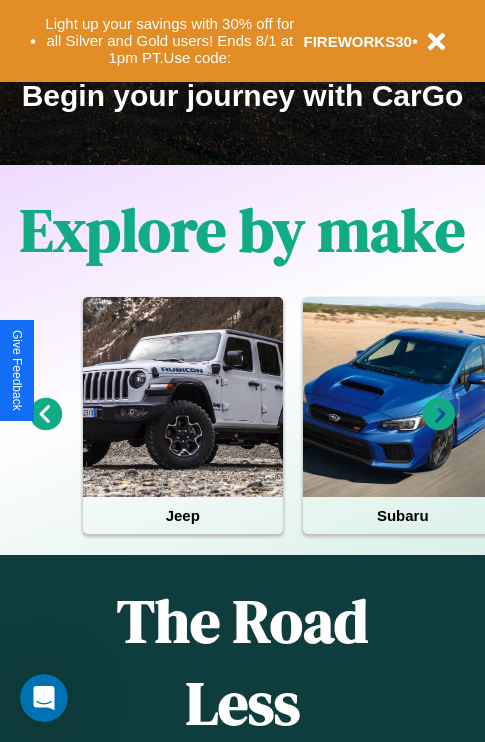 click 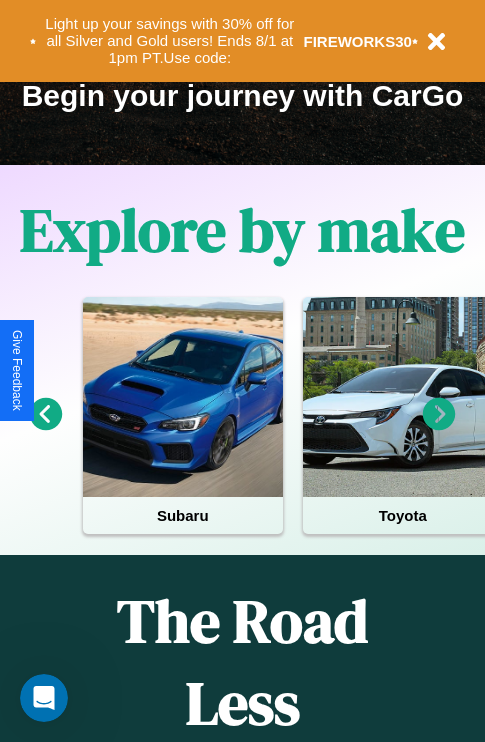 click 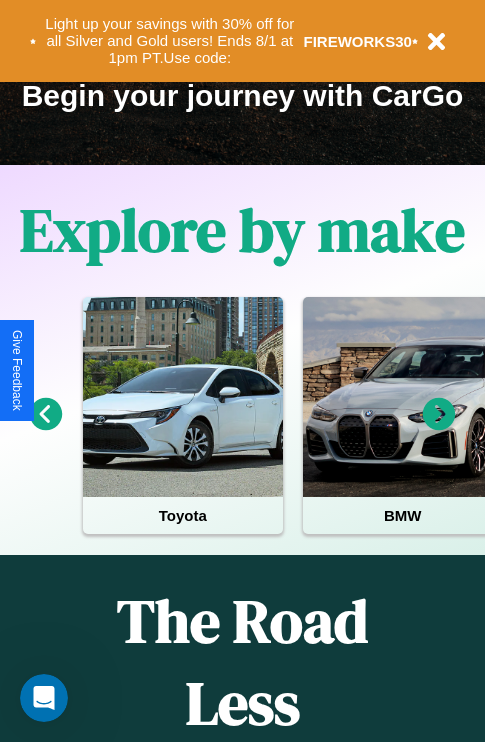 click 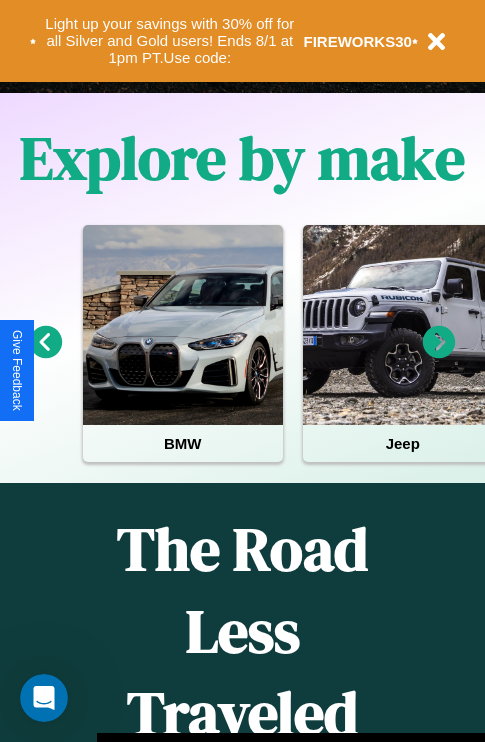 scroll, scrollTop: 1947, scrollLeft: 0, axis: vertical 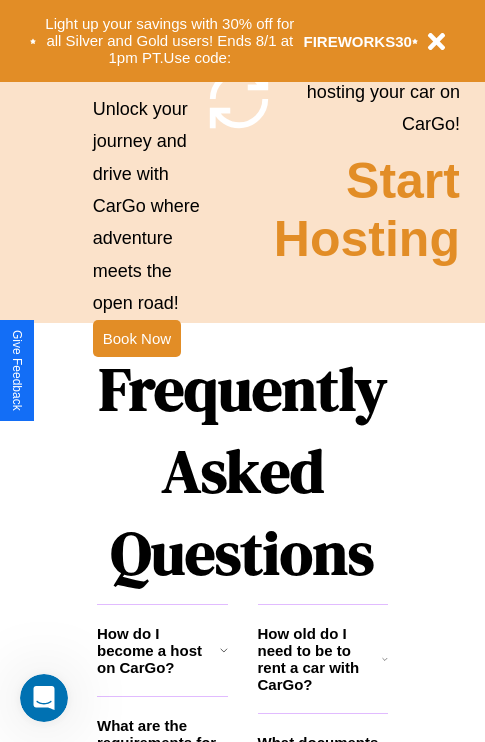 click on "Frequently Asked Questions" at bounding box center [242, 471] 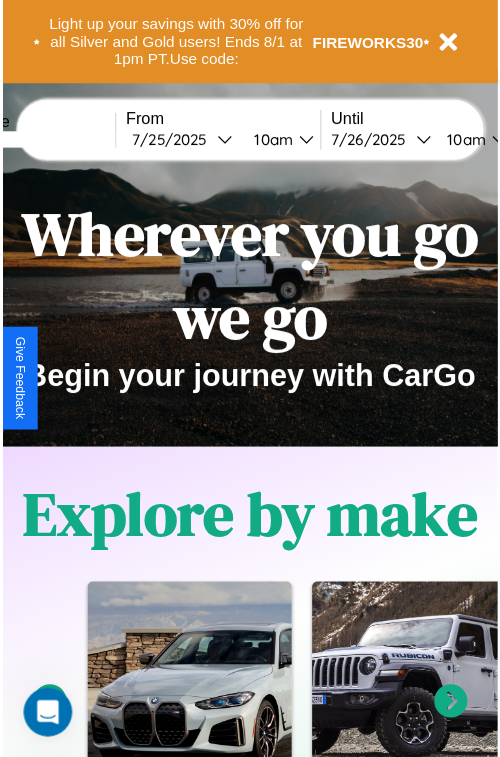 scroll, scrollTop: 0, scrollLeft: 0, axis: both 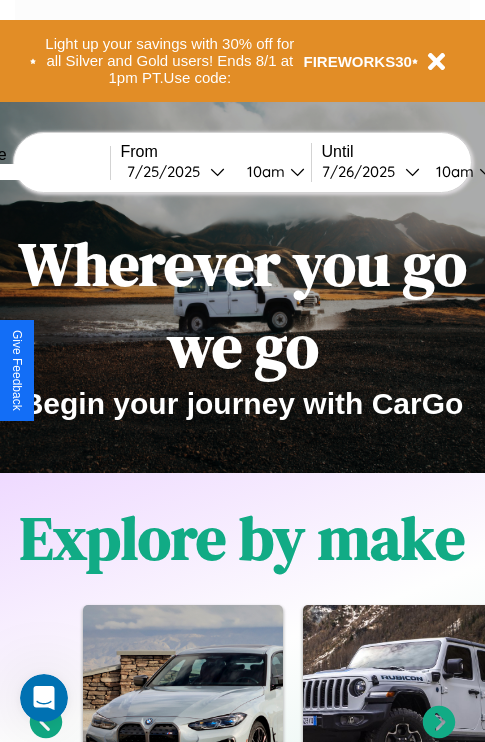 click at bounding box center (35, 172) 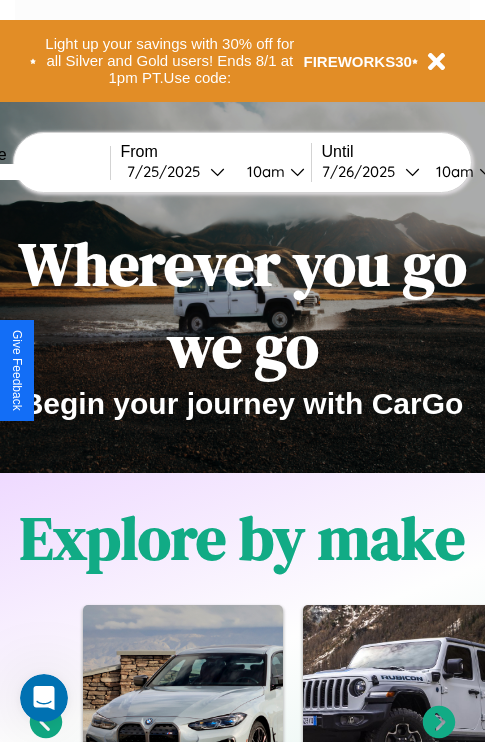 type on "******" 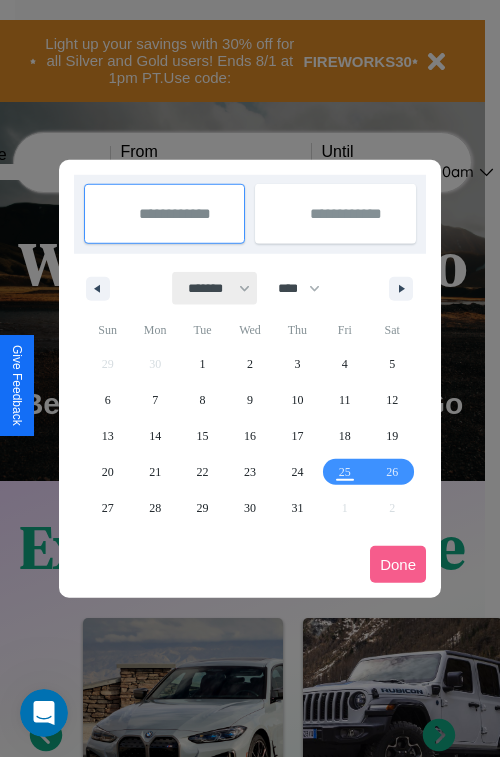 click on "******* ******** ***** ***** *** **** **** ****** ********* ******* ******** ********" at bounding box center (215, 288) 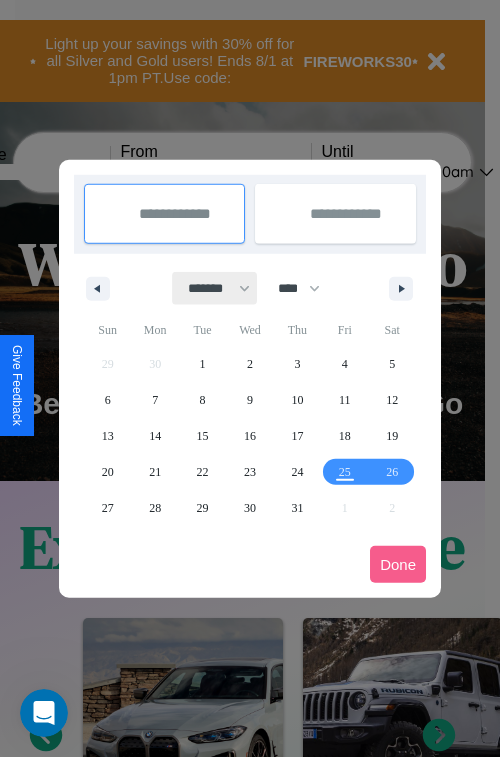 select on "*" 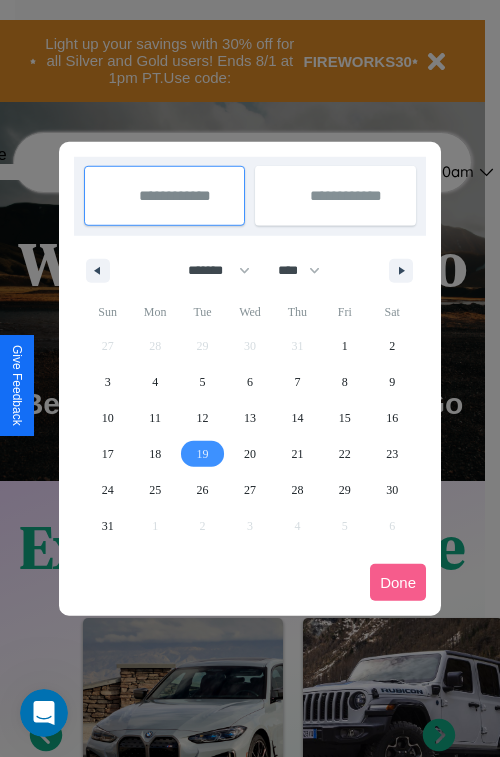click on "19" at bounding box center (203, 454) 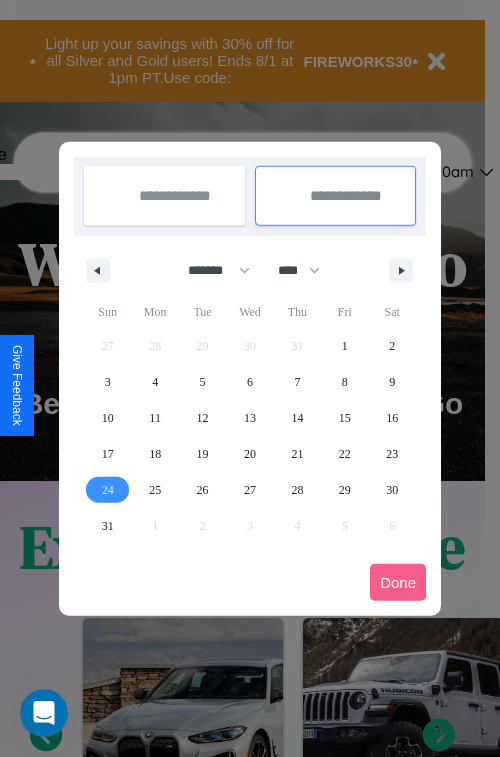 click on "24" at bounding box center [108, 490] 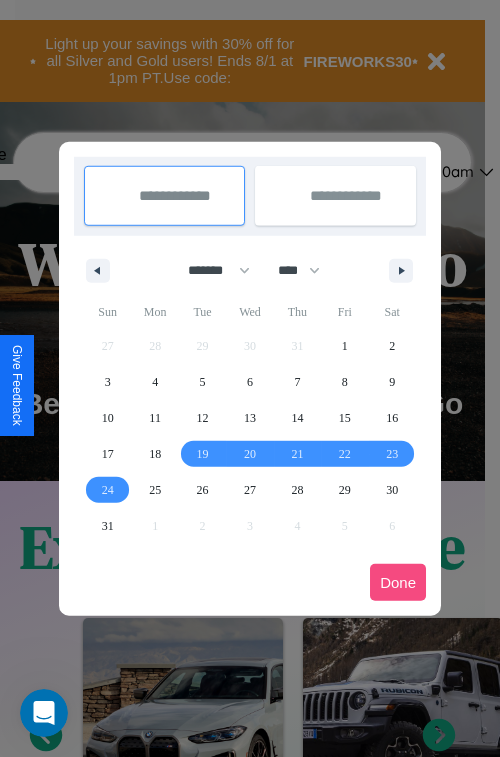 click on "Done" at bounding box center (398, 582) 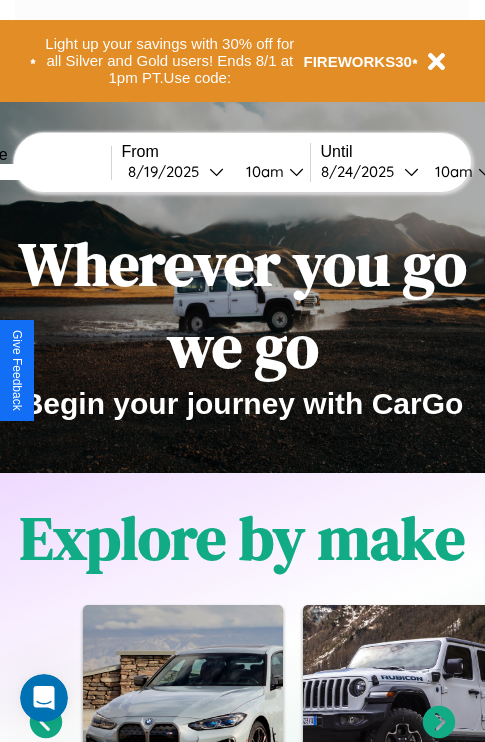 click on "10am" at bounding box center (262, 171) 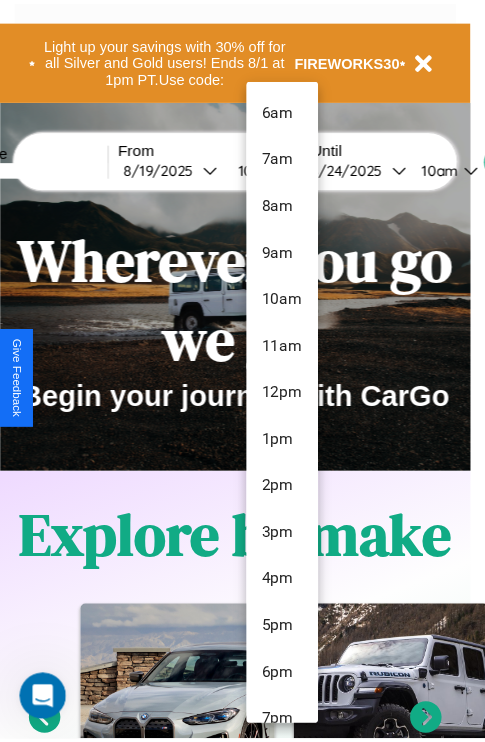 scroll, scrollTop: 115, scrollLeft: 0, axis: vertical 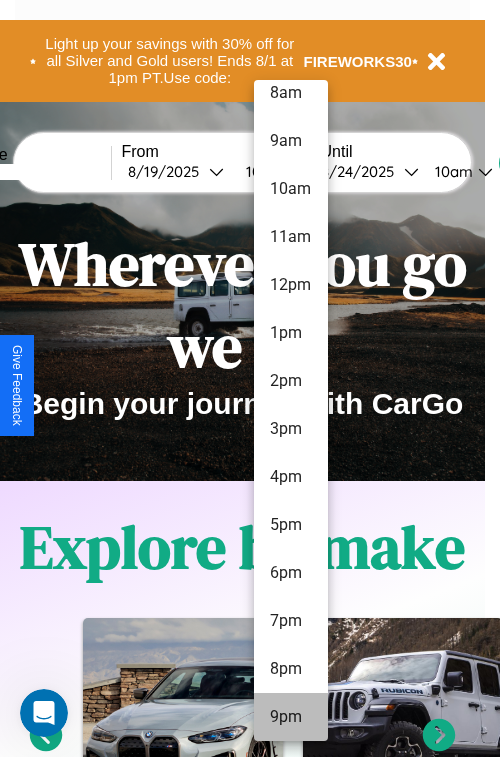 click on "9pm" at bounding box center (291, 717) 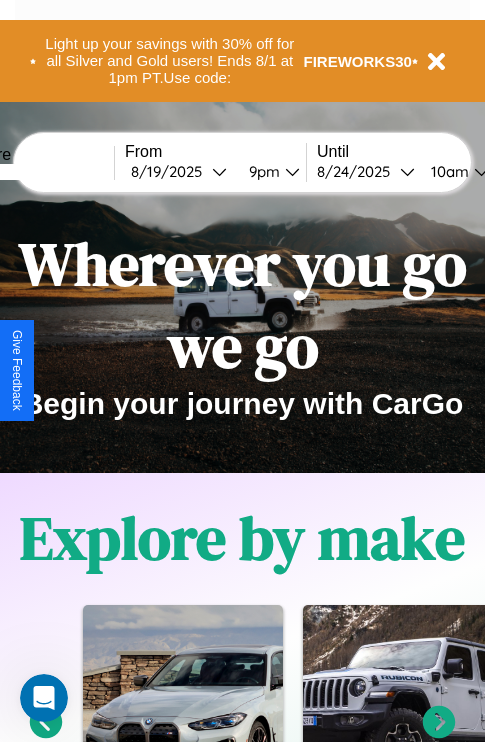 click on "10am" at bounding box center (447, 171) 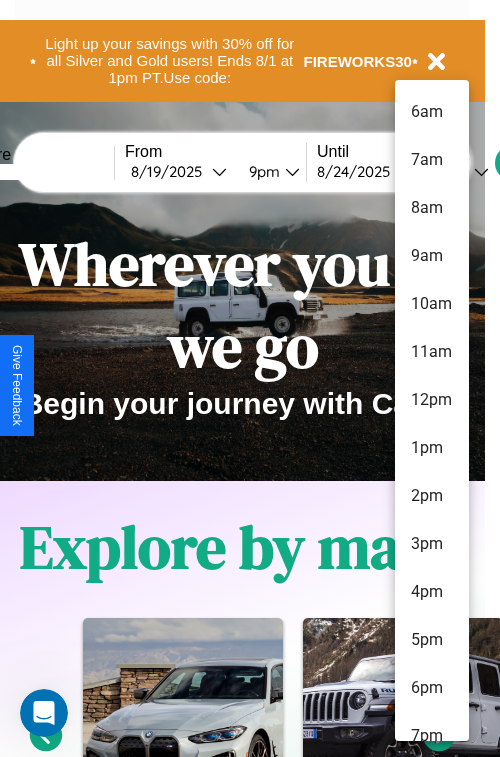 click on "7pm" at bounding box center [432, 736] 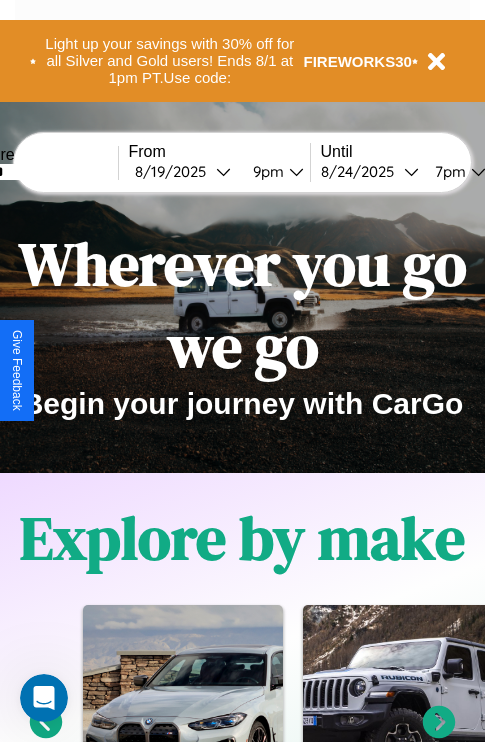 scroll, scrollTop: 0, scrollLeft: 69, axis: horizontal 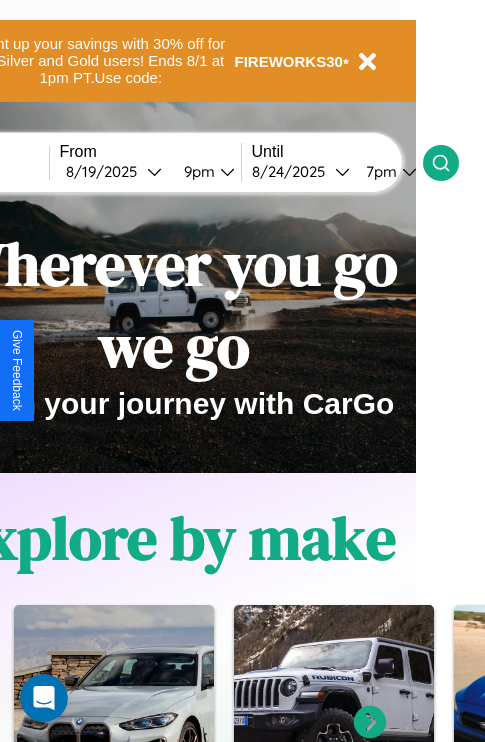 click 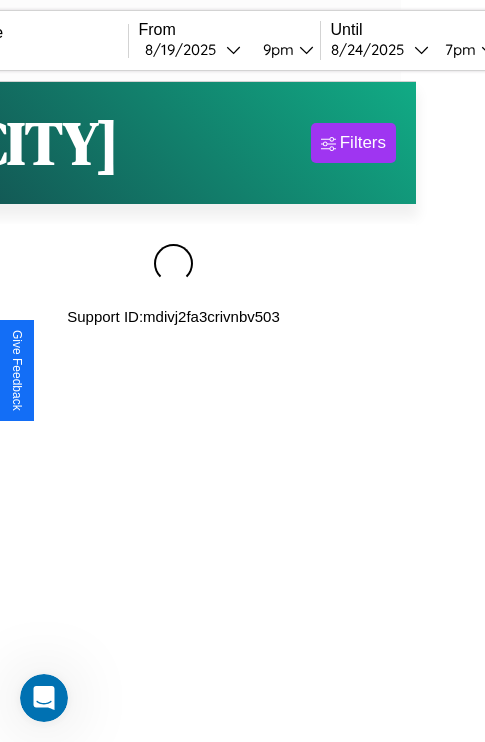 scroll, scrollTop: 0, scrollLeft: 0, axis: both 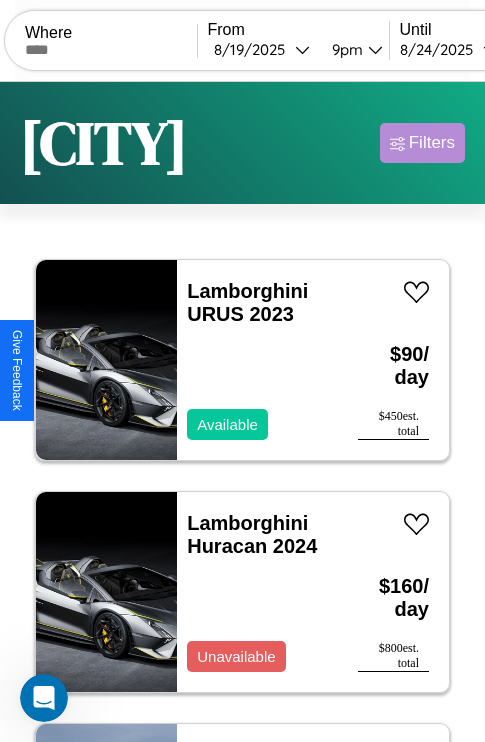 click on "Filters" at bounding box center (432, 143) 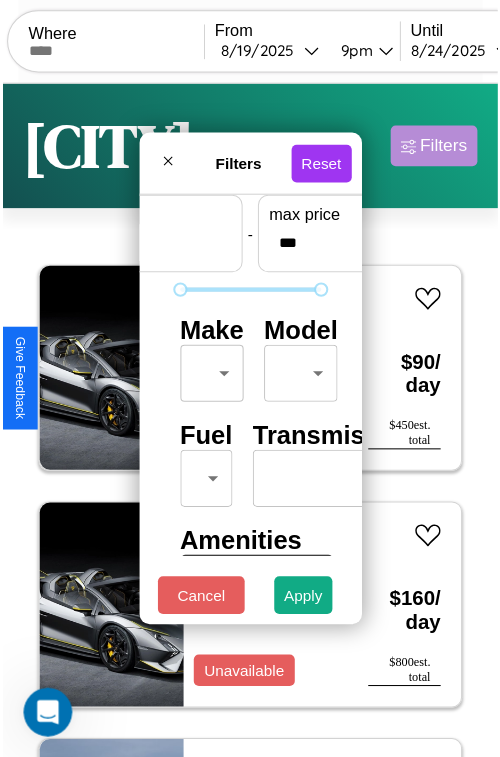 scroll, scrollTop: 59, scrollLeft: 0, axis: vertical 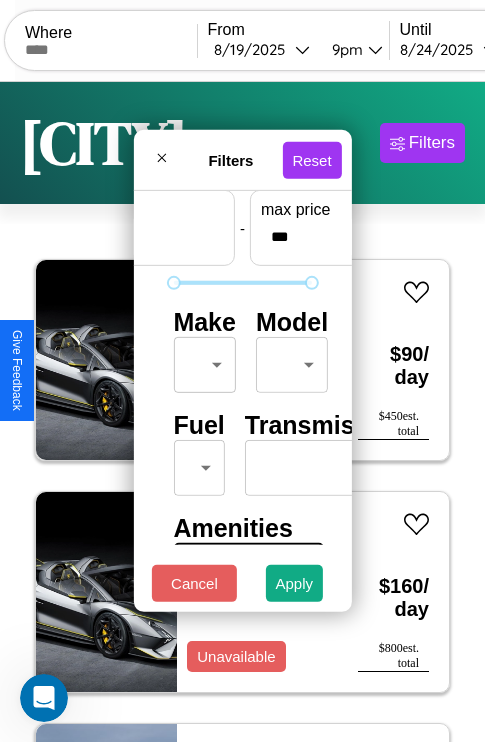 click on "CarGo Where From [DATE] [TIME] Until [DATE] [TIME] Become a Host Login Sign Up [CITY] Filters 10  cars in this area These cars can be picked up in this city. Lamborghini   URUS   2023 Available $ 90  / day $ 450  est. total Lamborghini   Huracan   2024 Unavailable $ 160  / day $ 800  est. total Hummer   H2   2014 Available $ 130  / day $ 650  est. total Jaguar   I-PACE   2023 Available $ 70  / day $ 350  est. total Hummer   H3   2017 Available $ 130  / day $ 650  est. total Lexus   LFA   2022 Available $ 170  / day $ 850  est. total Jaguar   XJ   2023 Available $ 180  / day $ 900  est. total Hummer   H3   2022 Available $ 30  / day $ 150  est. total Maserati   Grecale   2020 Available $ 140  / day $ 700  est. total Aston Martin   V12 Vantage   2024 Available $ 170  / day $ 850  est. total Filters Reset Price Range min price *  -  max price *** Make ​ ​ Model ​ ​ Fuel ​ ​ Transmission ​ ​ Amenities Sunroof Moonroof Touch Display Winter Package Sport Turbo Heated Seats Carplay Bluetooth" at bounding box center [242, 412] 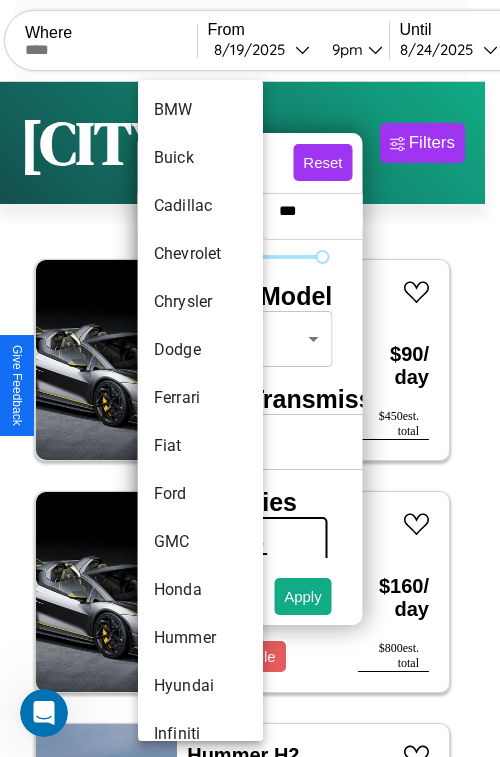 scroll, scrollTop: 374, scrollLeft: 0, axis: vertical 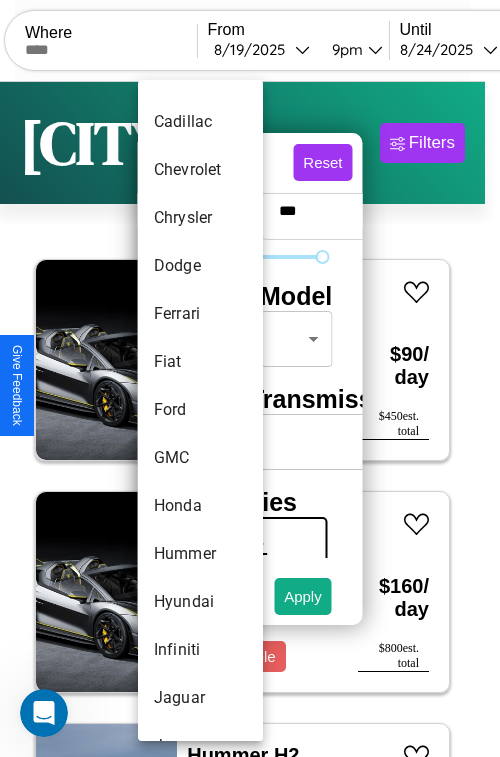 click on "Ford" at bounding box center [200, 410] 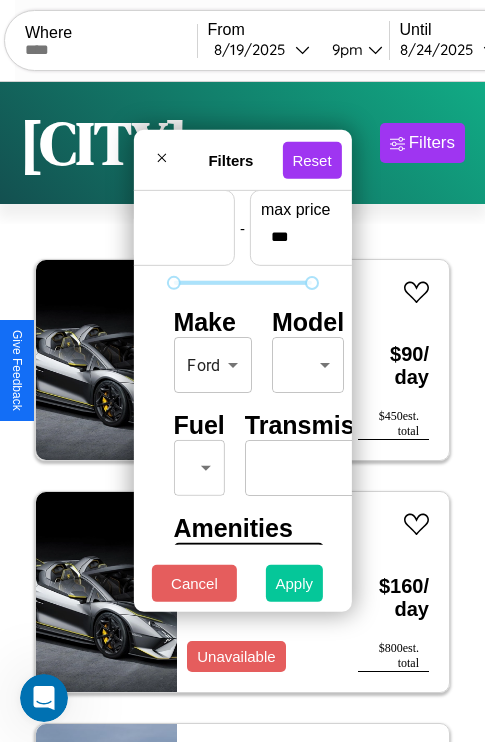 click on "Apply" at bounding box center [295, 583] 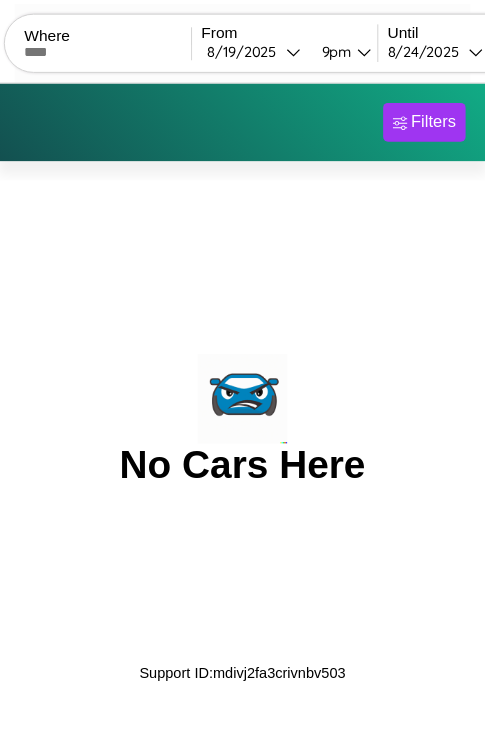 scroll, scrollTop: 0, scrollLeft: 0, axis: both 